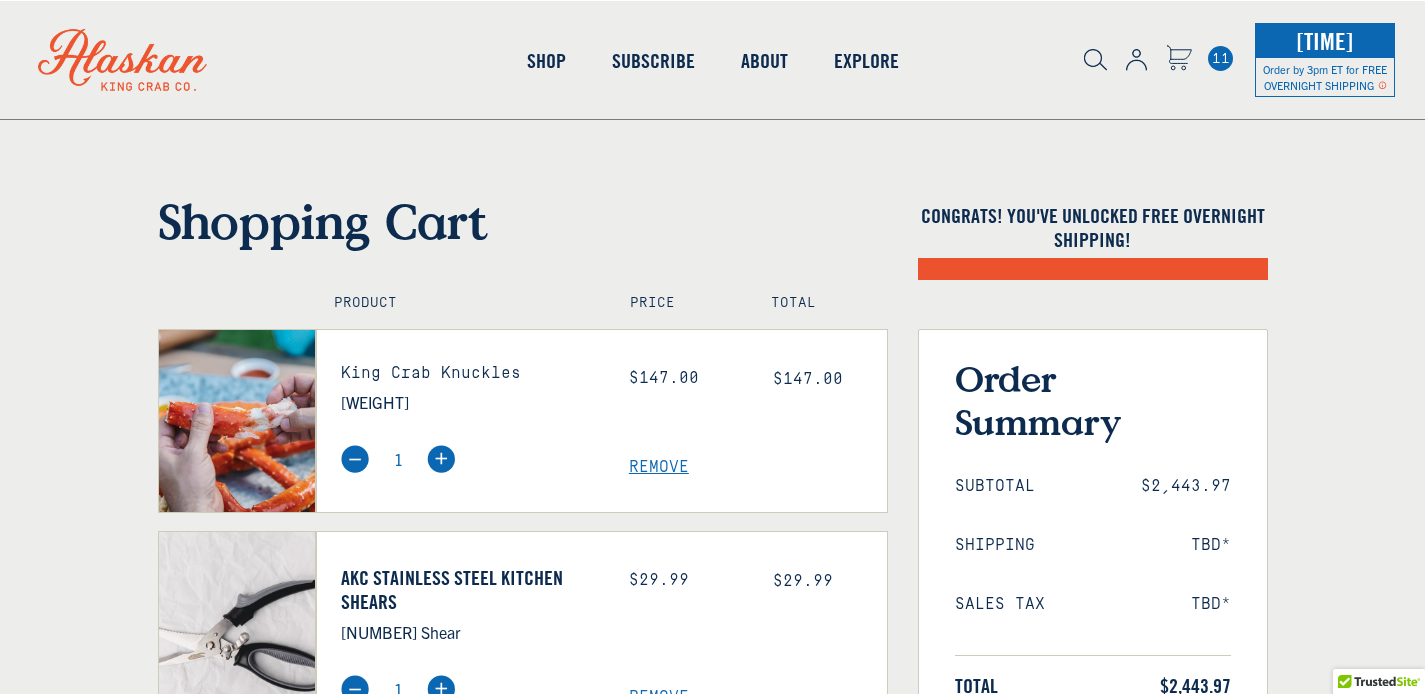 scroll, scrollTop: 0, scrollLeft: 0, axis: both 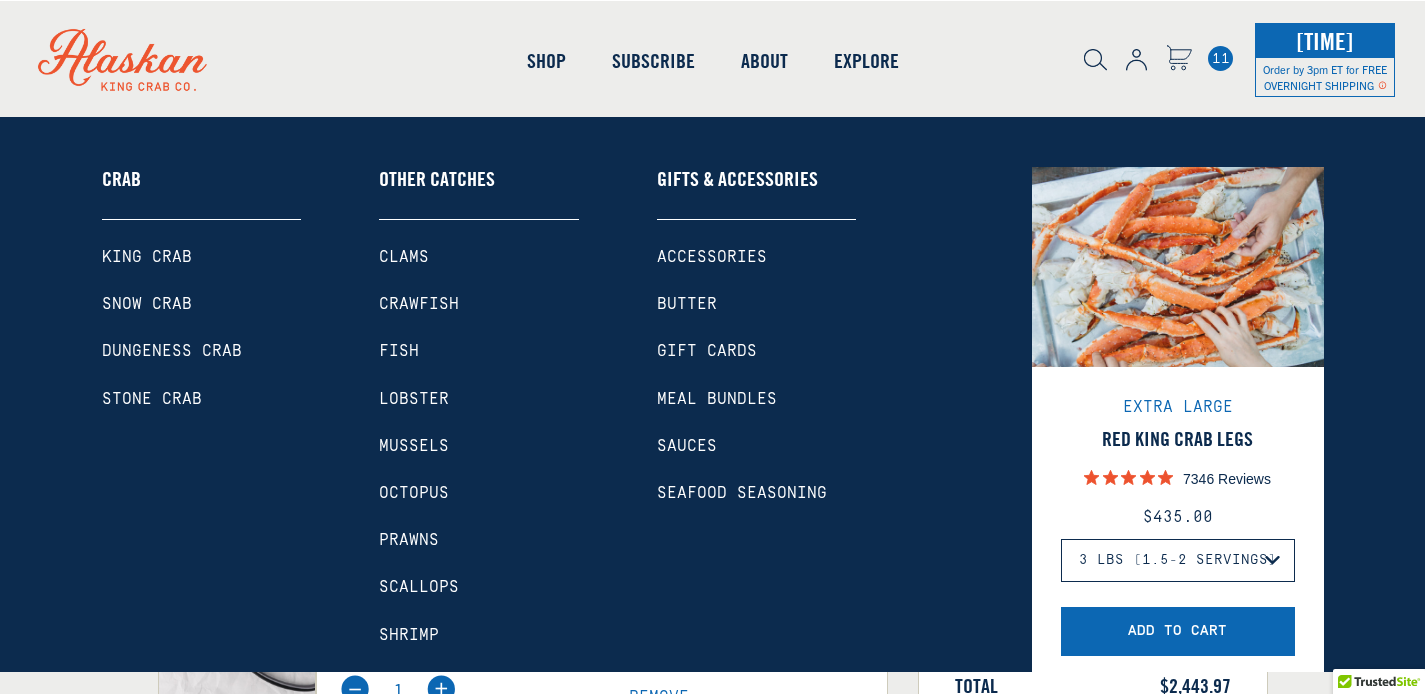 click on "Shop" at bounding box center [546, 61] 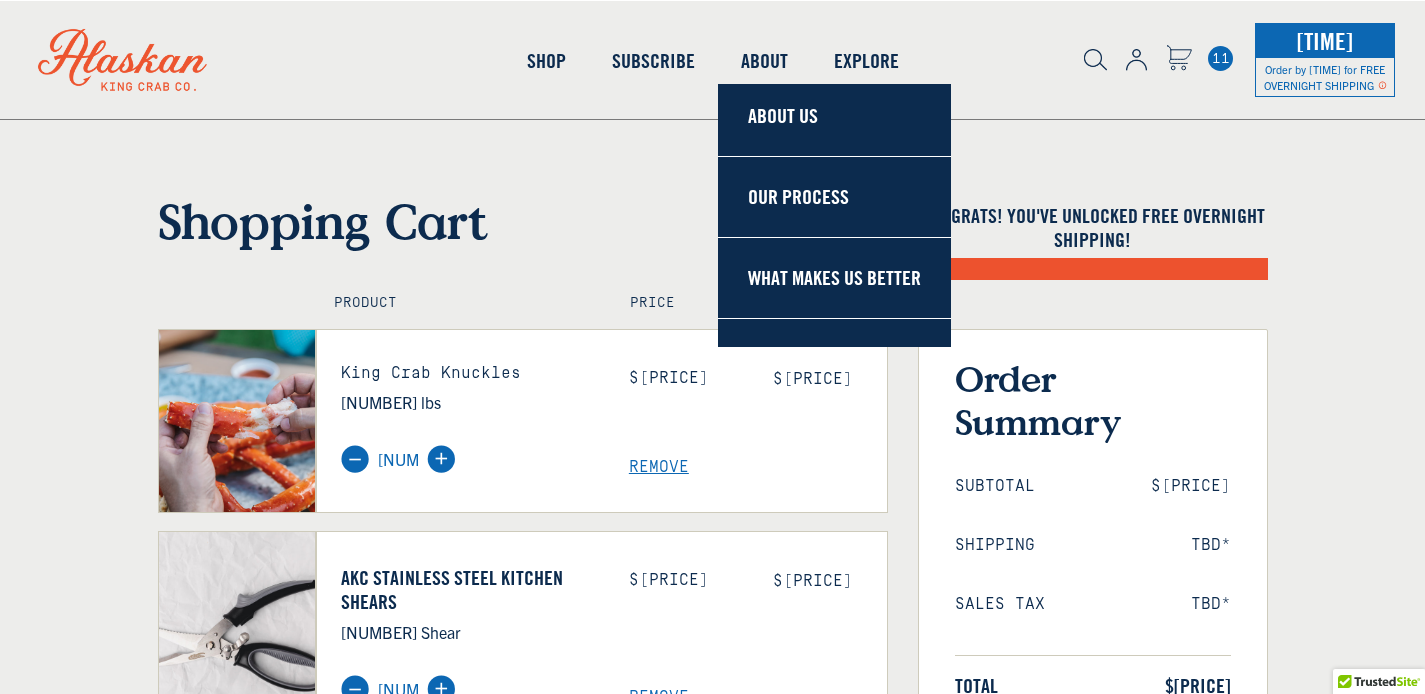 scroll, scrollTop: 0, scrollLeft: 0, axis: both 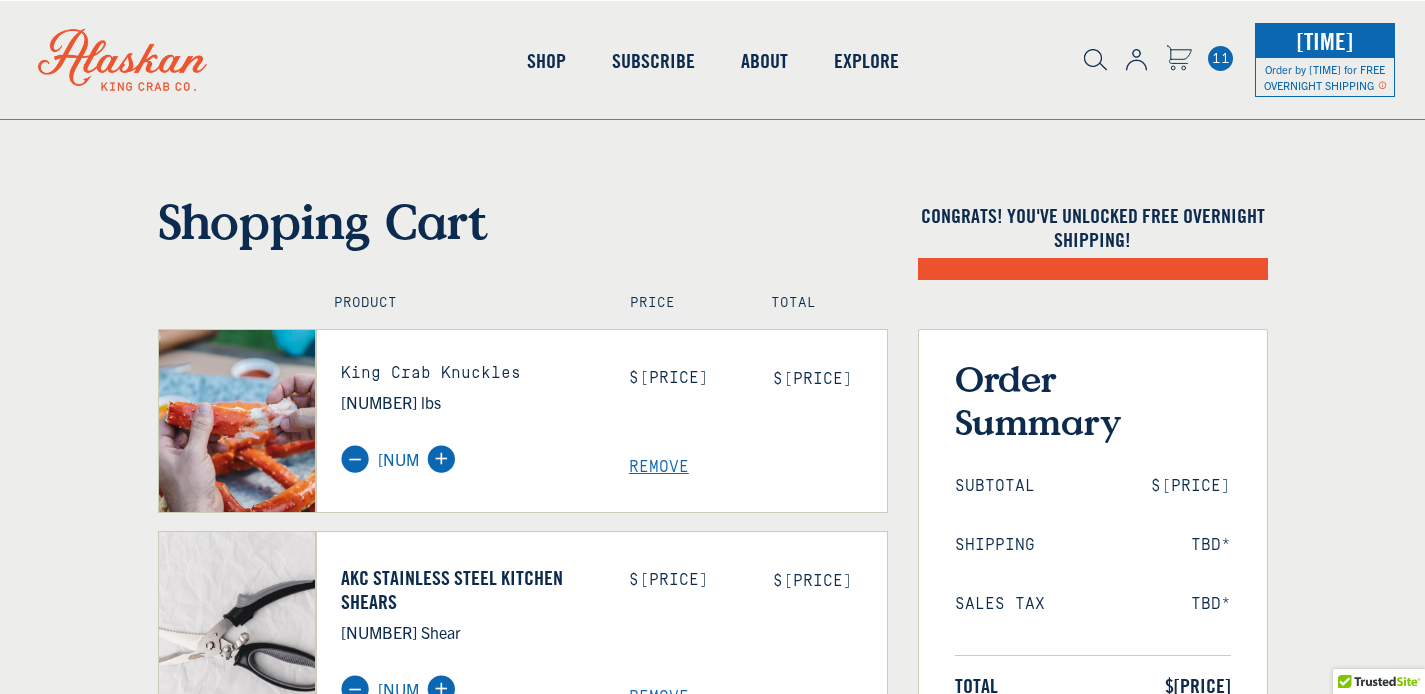 click on "Subscribe" at bounding box center [653, 61] 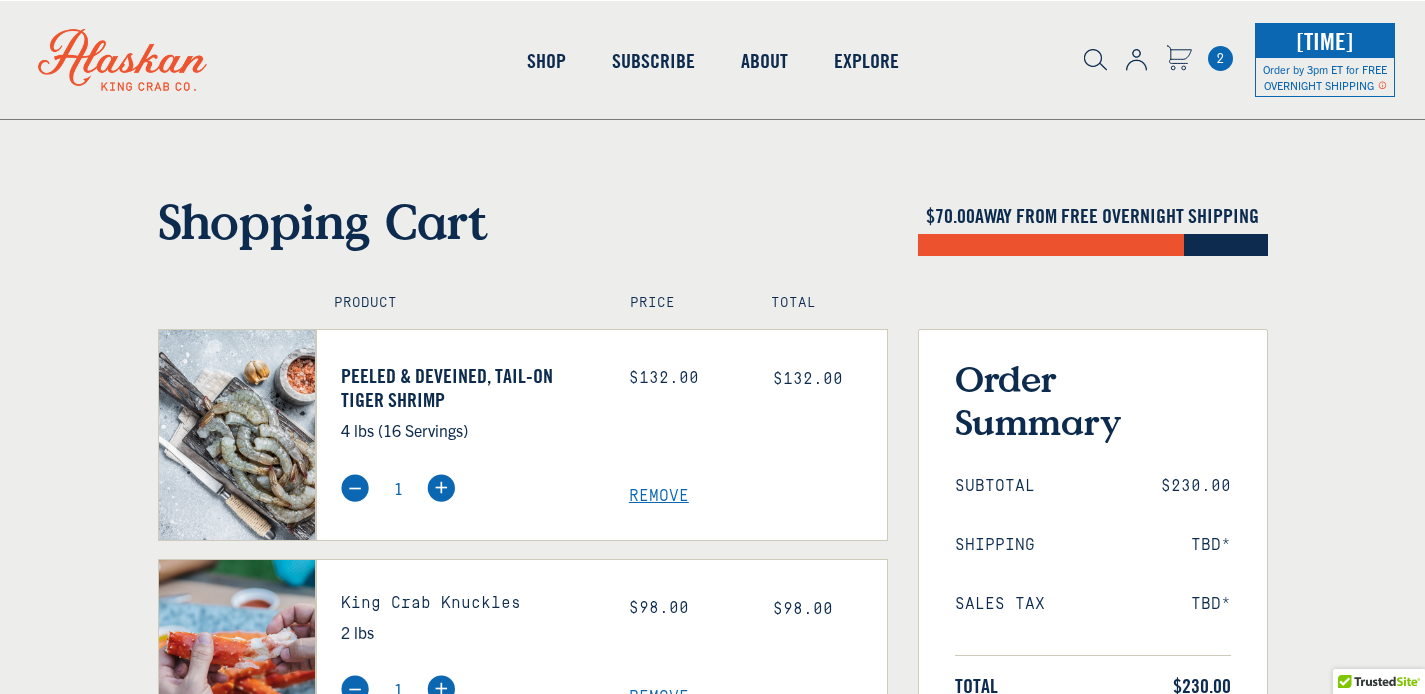 click on "Shop" at bounding box center (546, 61) 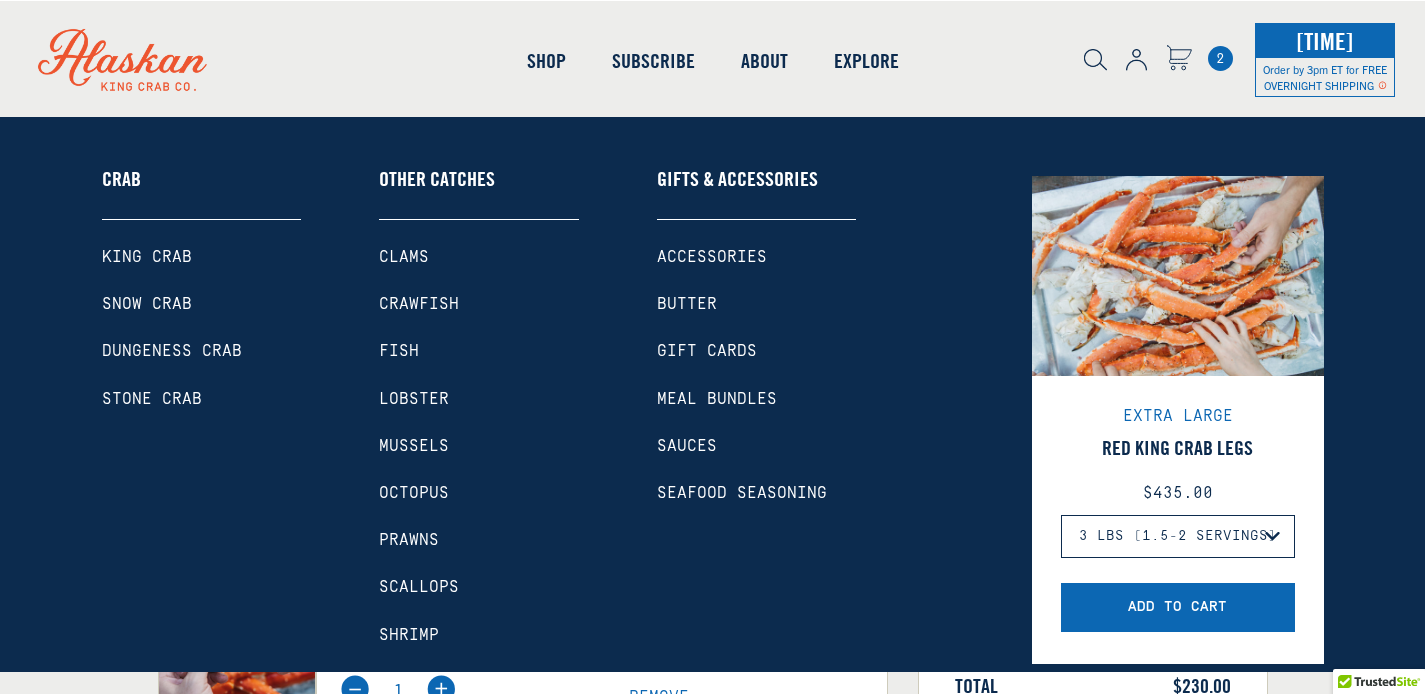 scroll, scrollTop: 0, scrollLeft: 0, axis: both 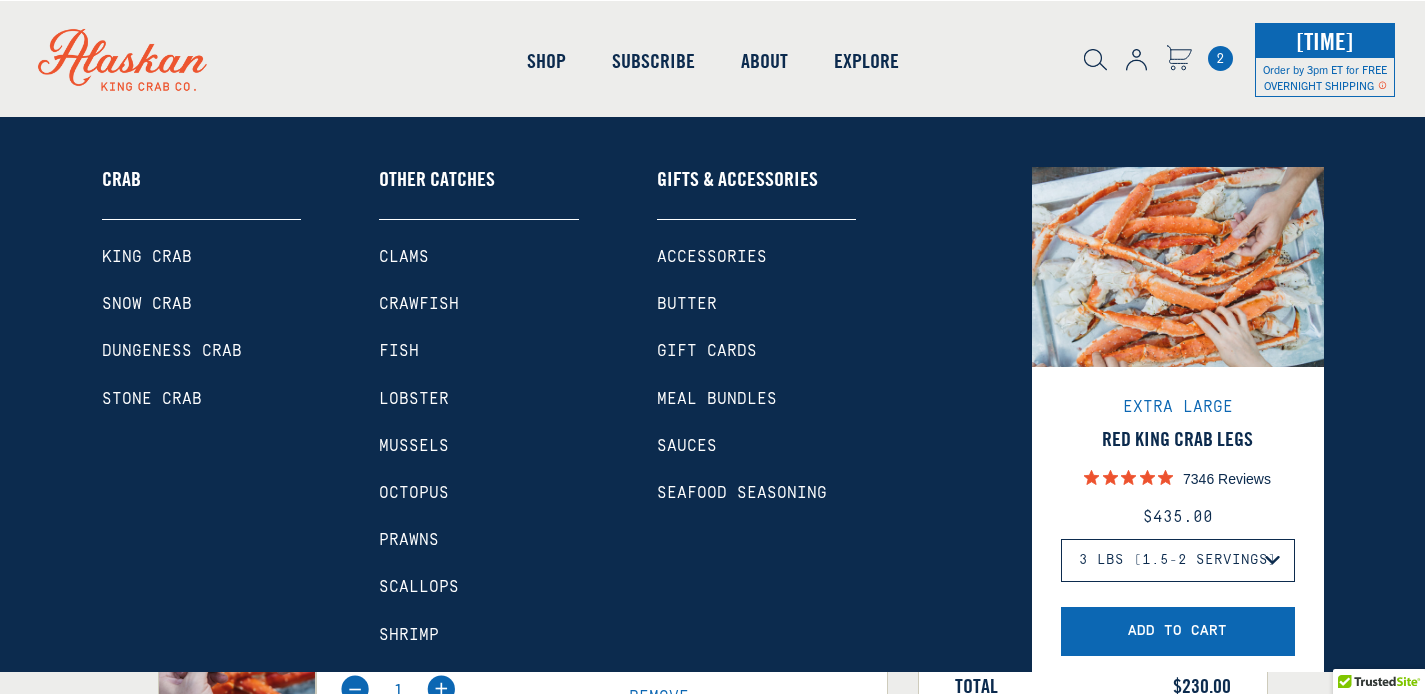 click on "Shop" at bounding box center (546, 61) 